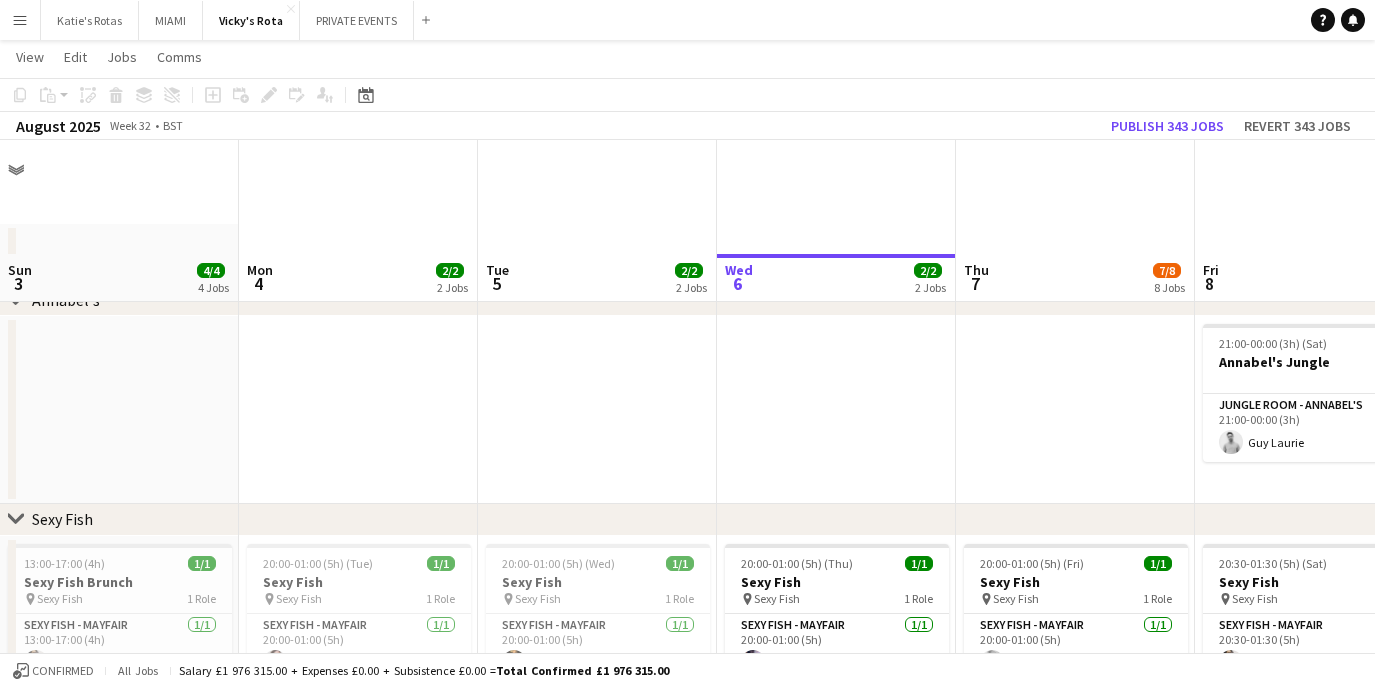 scroll, scrollTop: 114, scrollLeft: 0, axis: vertical 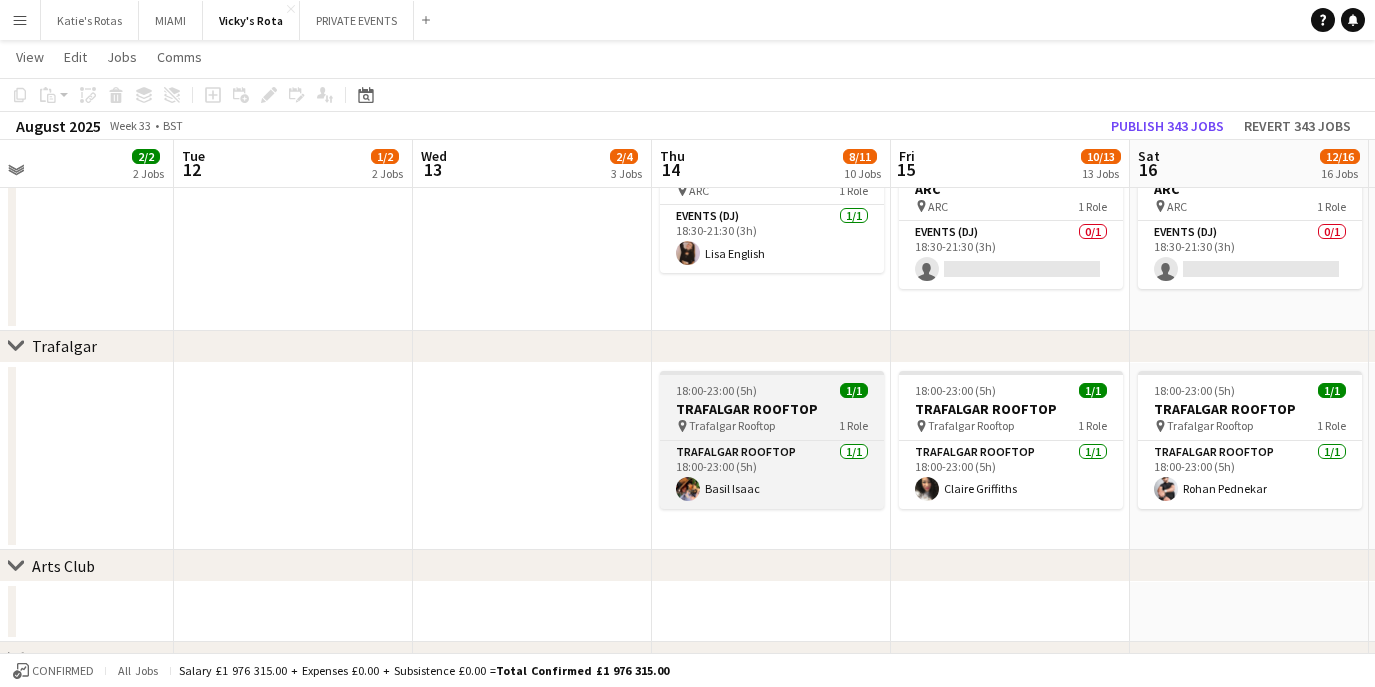 click on "TRAFALGAR ROOFTOP" at bounding box center [772, 409] 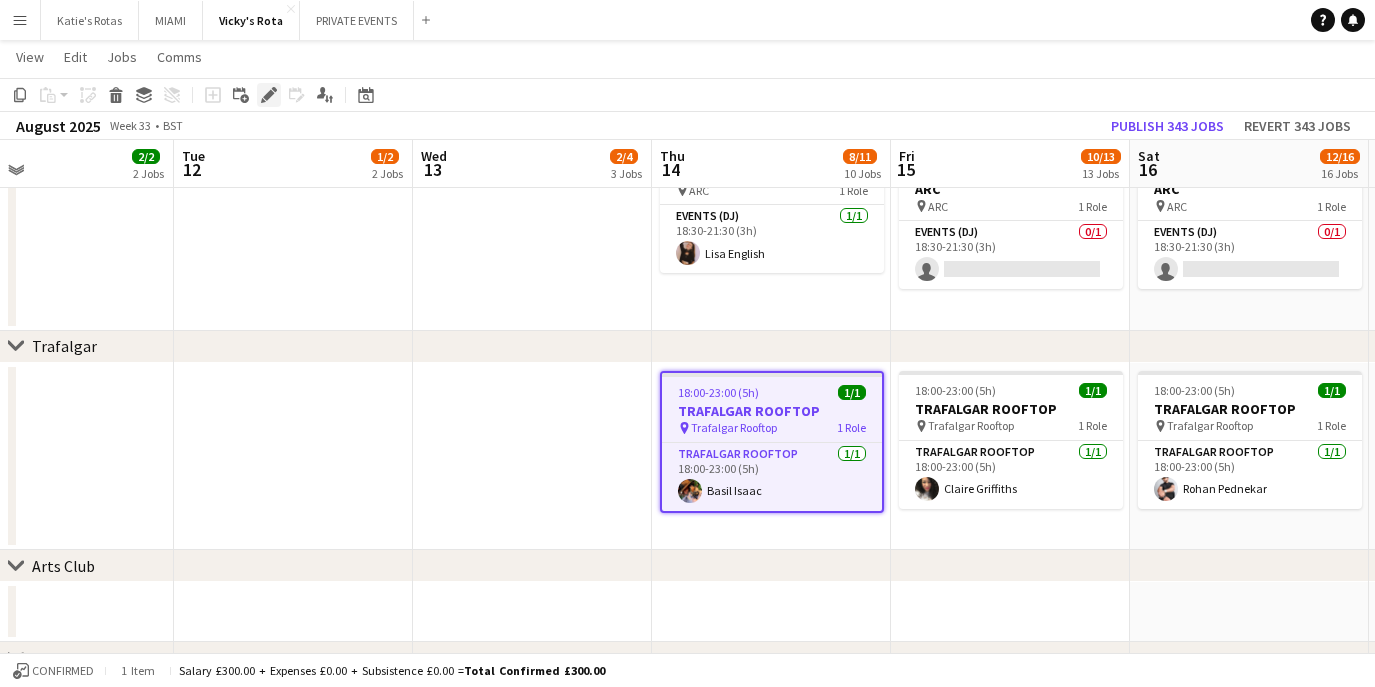 click 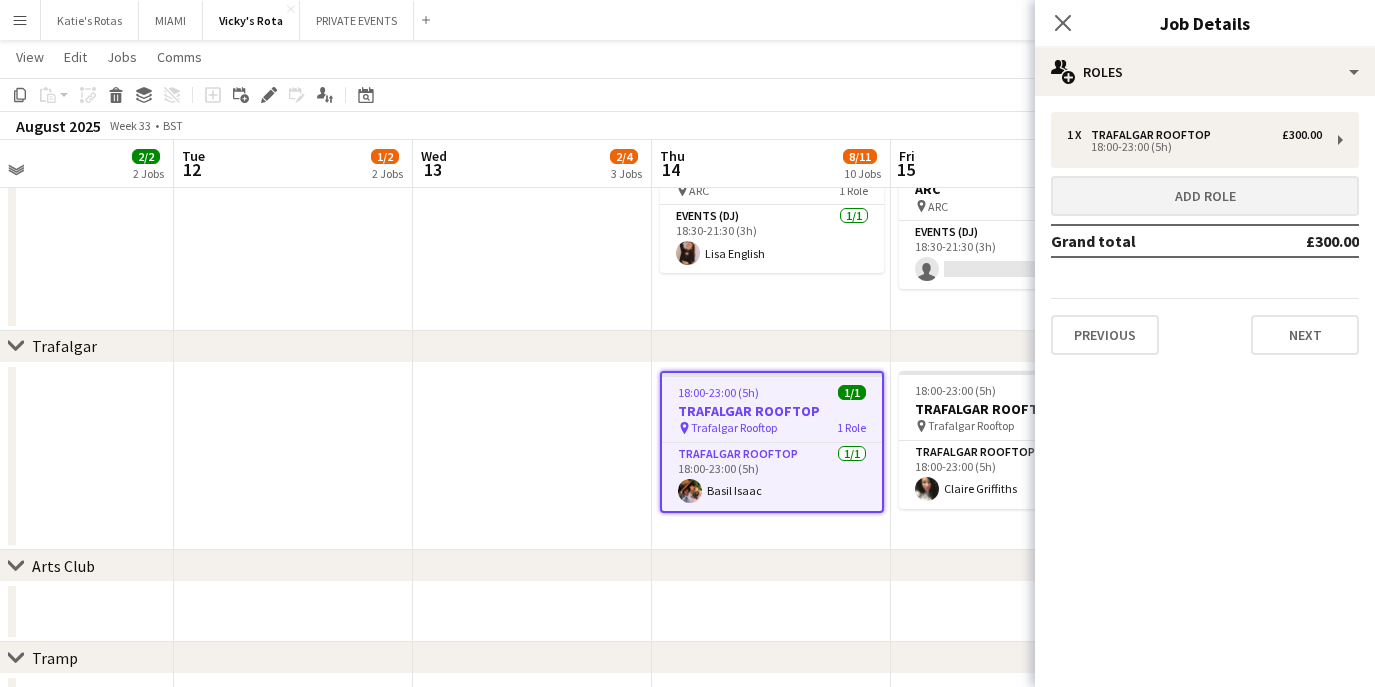 click on "Add role" at bounding box center [1205, 196] 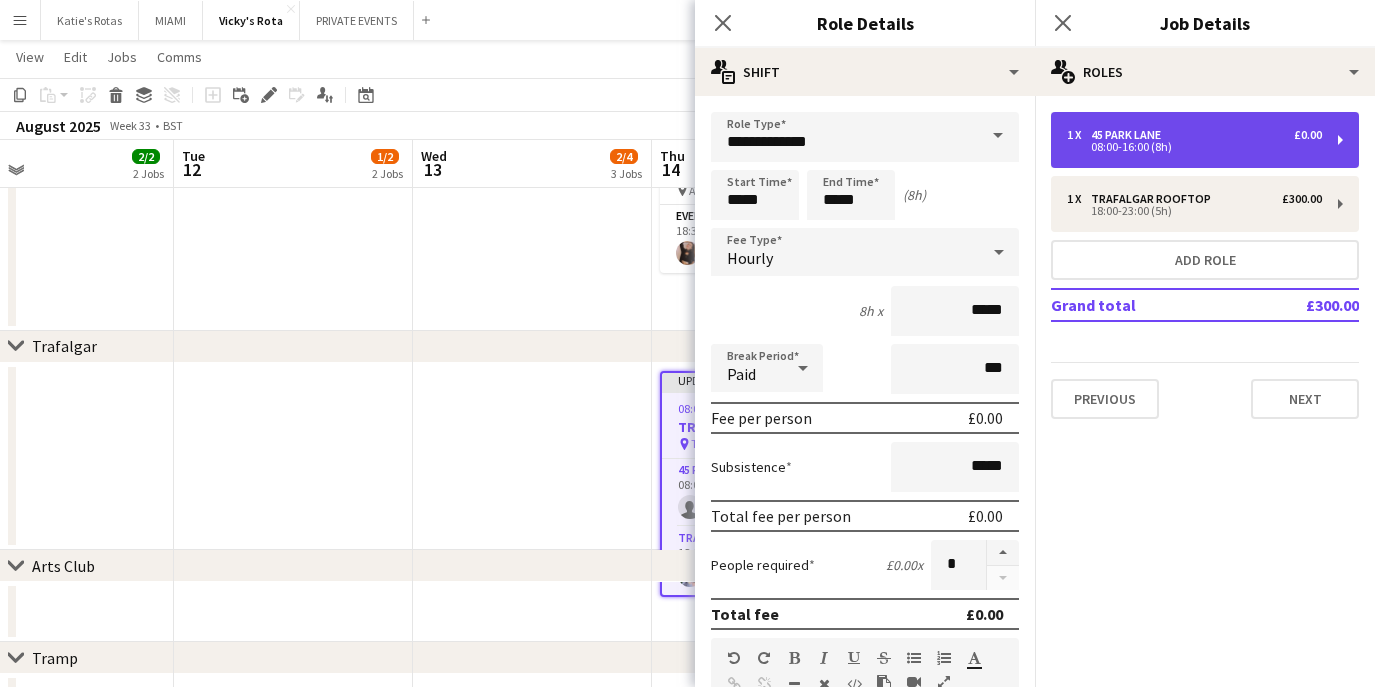 click on "1 x   45 PARK LANE    £0.00   08:00-16:00 (8h)" at bounding box center (1205, 140) 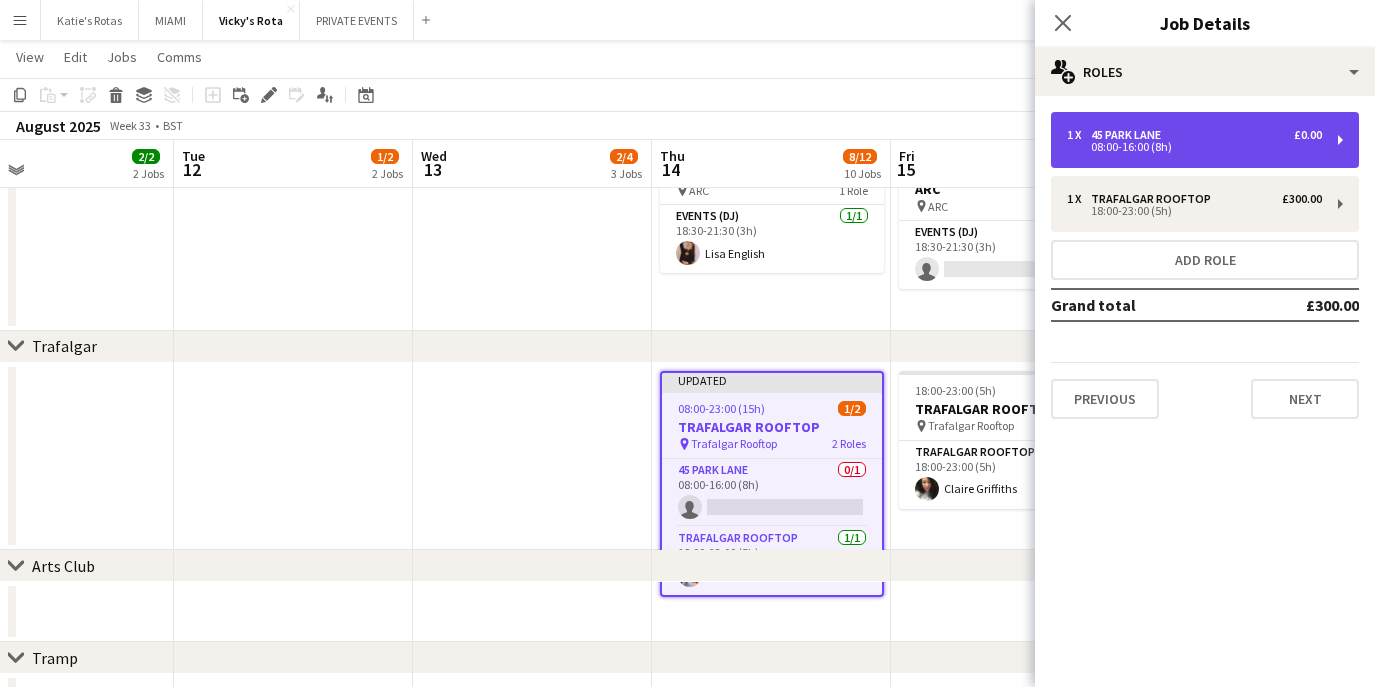click on "1 x   45 PARK LANE    £0.00   08:00-16:00 (8h)" at bounding box center (1205, 140) 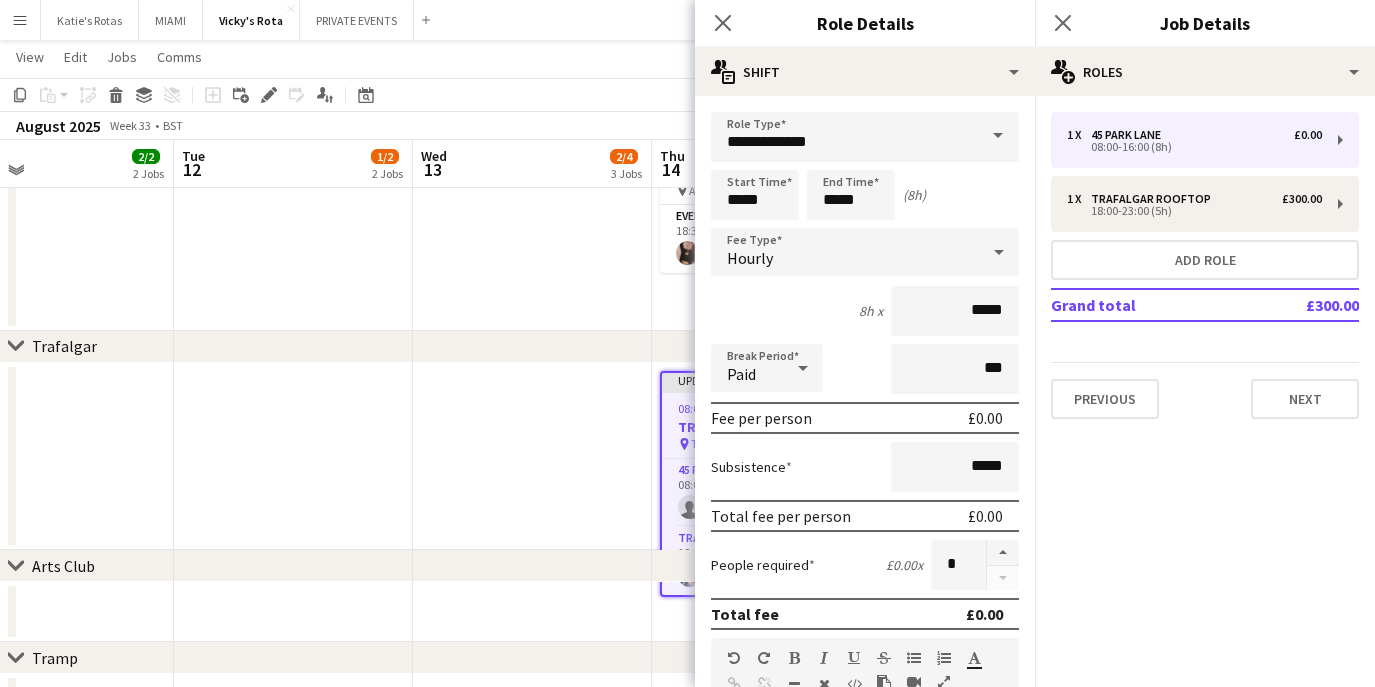 click at bounding box center [998, 136] 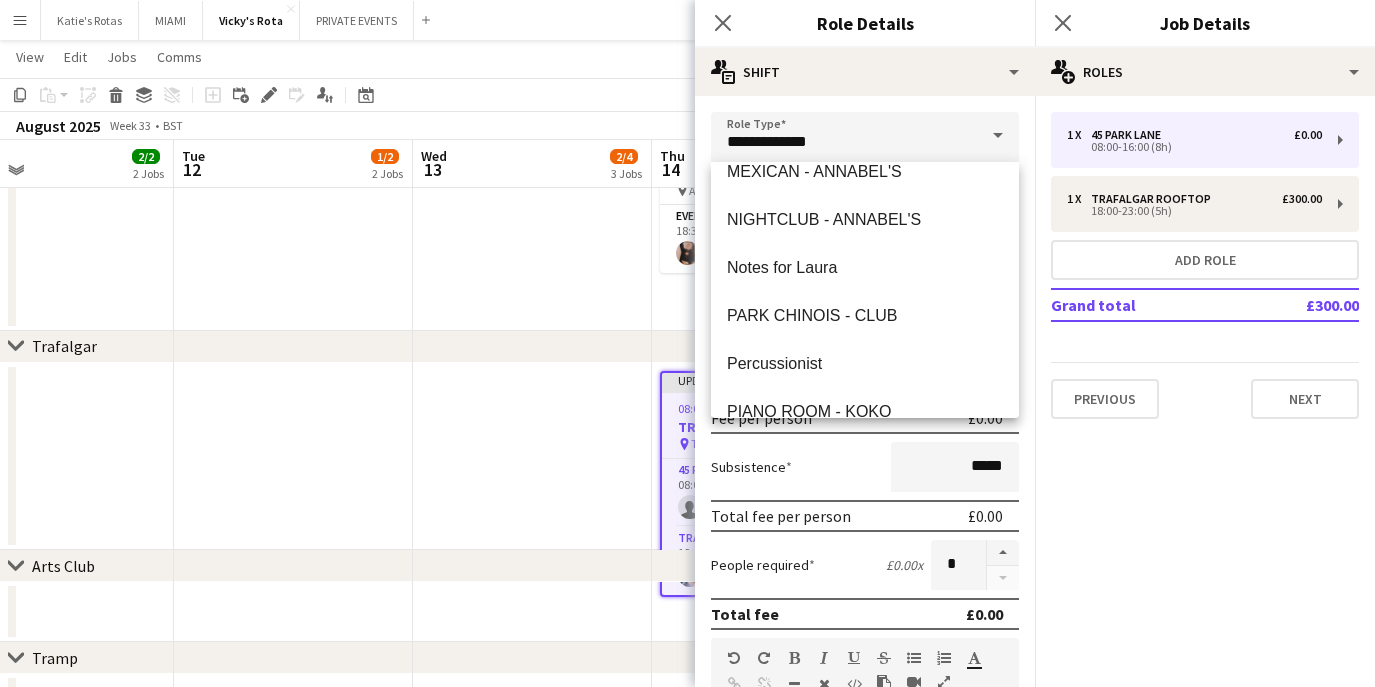 scroll, scrollTop: 1656, scrollLeft: 0, axis: vertical 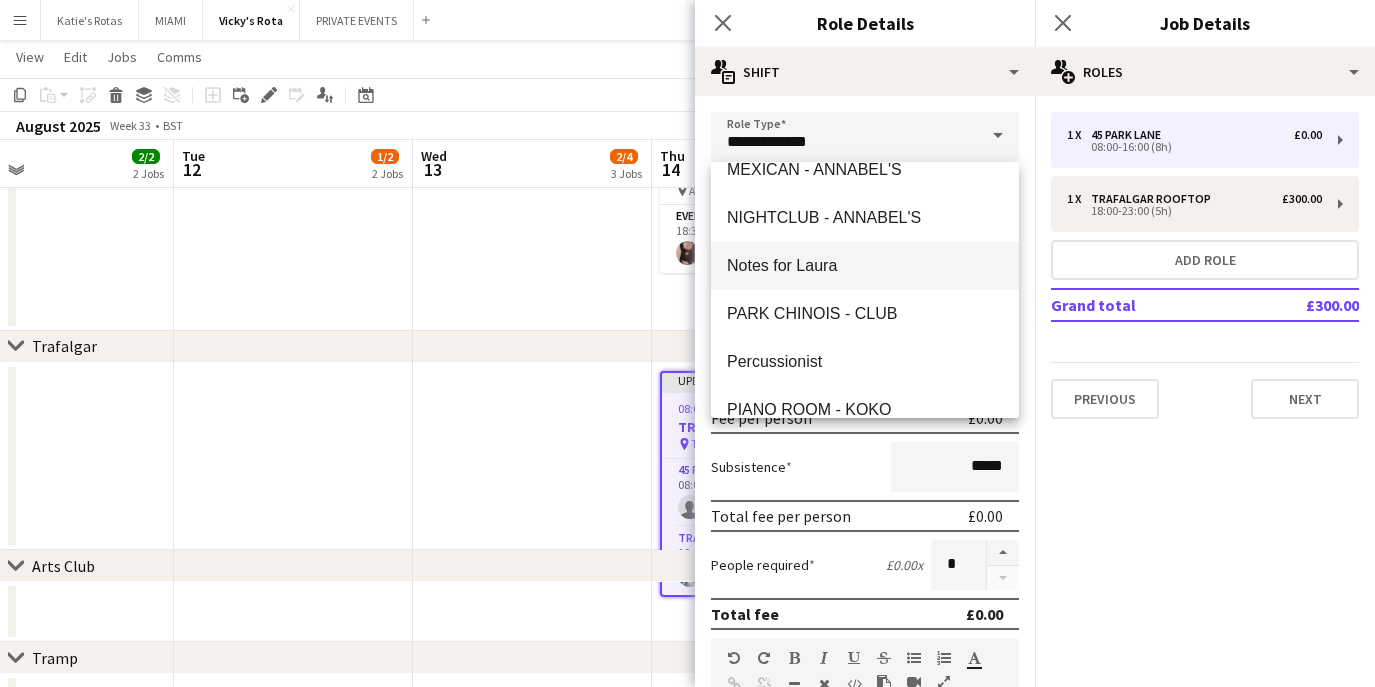 click on "Notes for Laura" at bounding box center (865, 265) 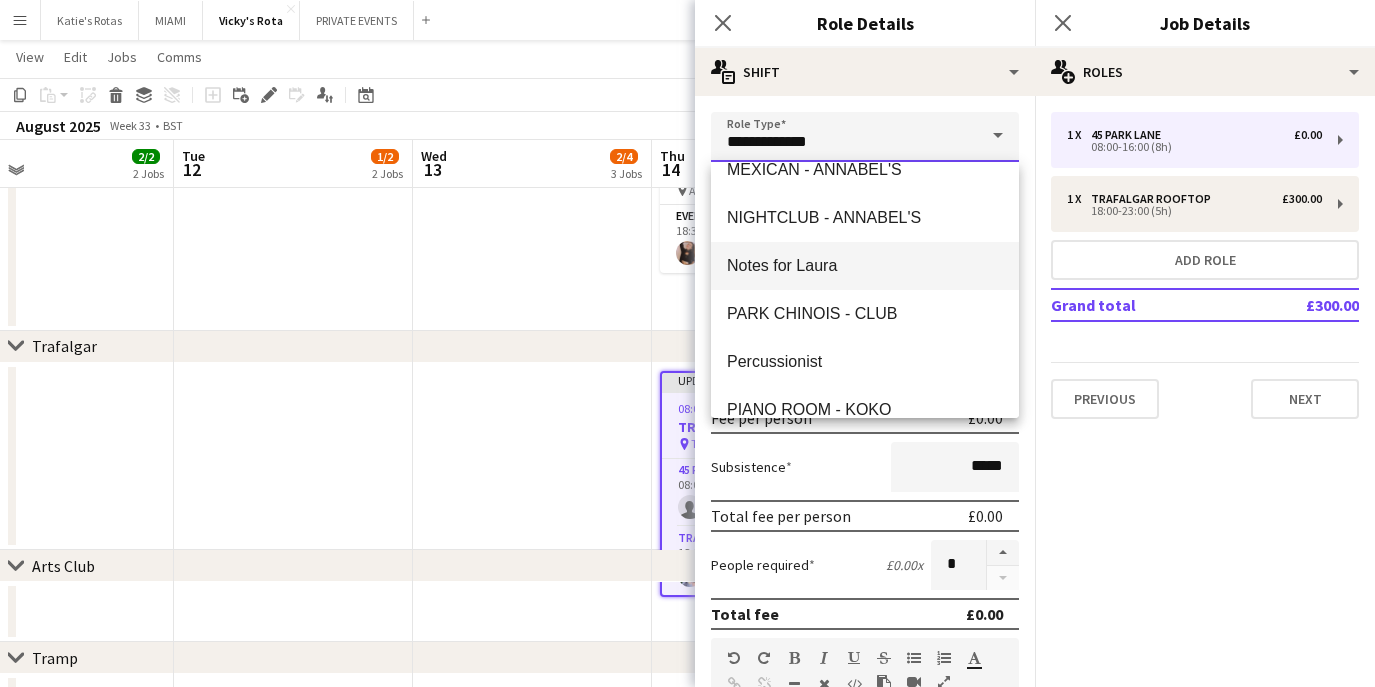 type on "**********" 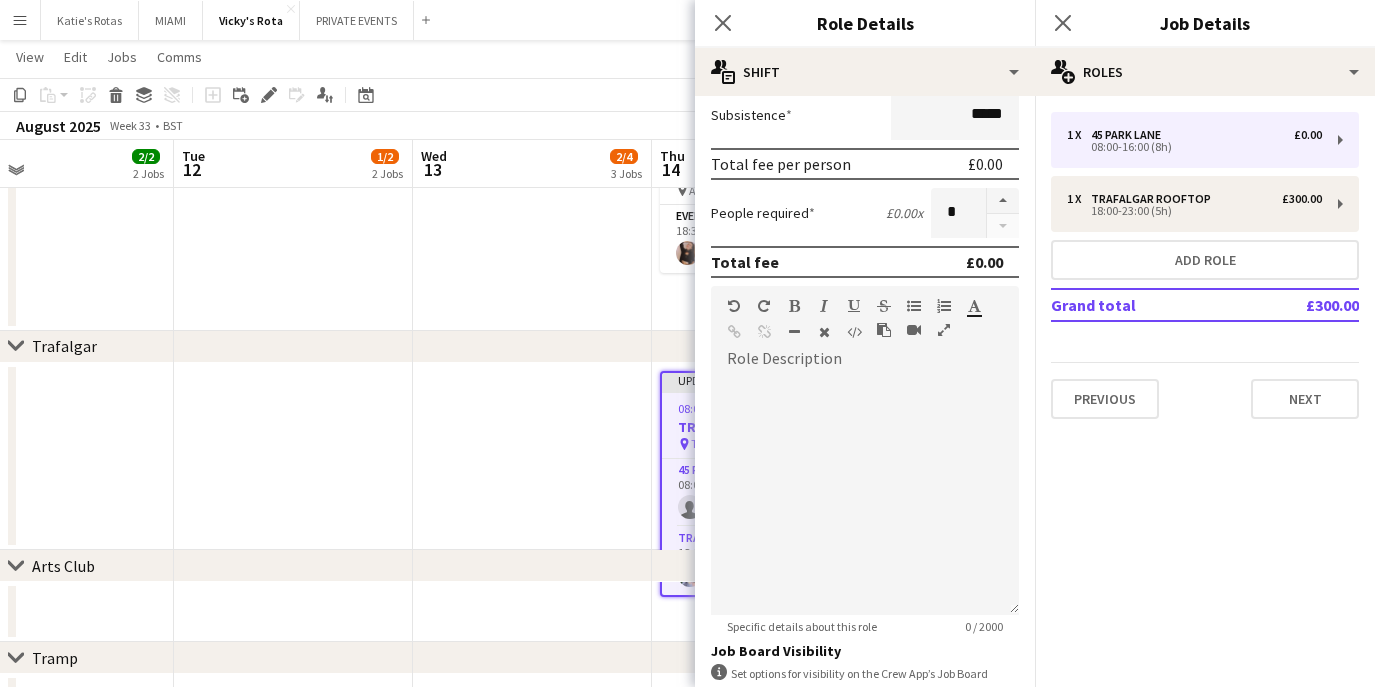 scroll, scrollTop: 359, scrollLeft: 0, axis: vertical 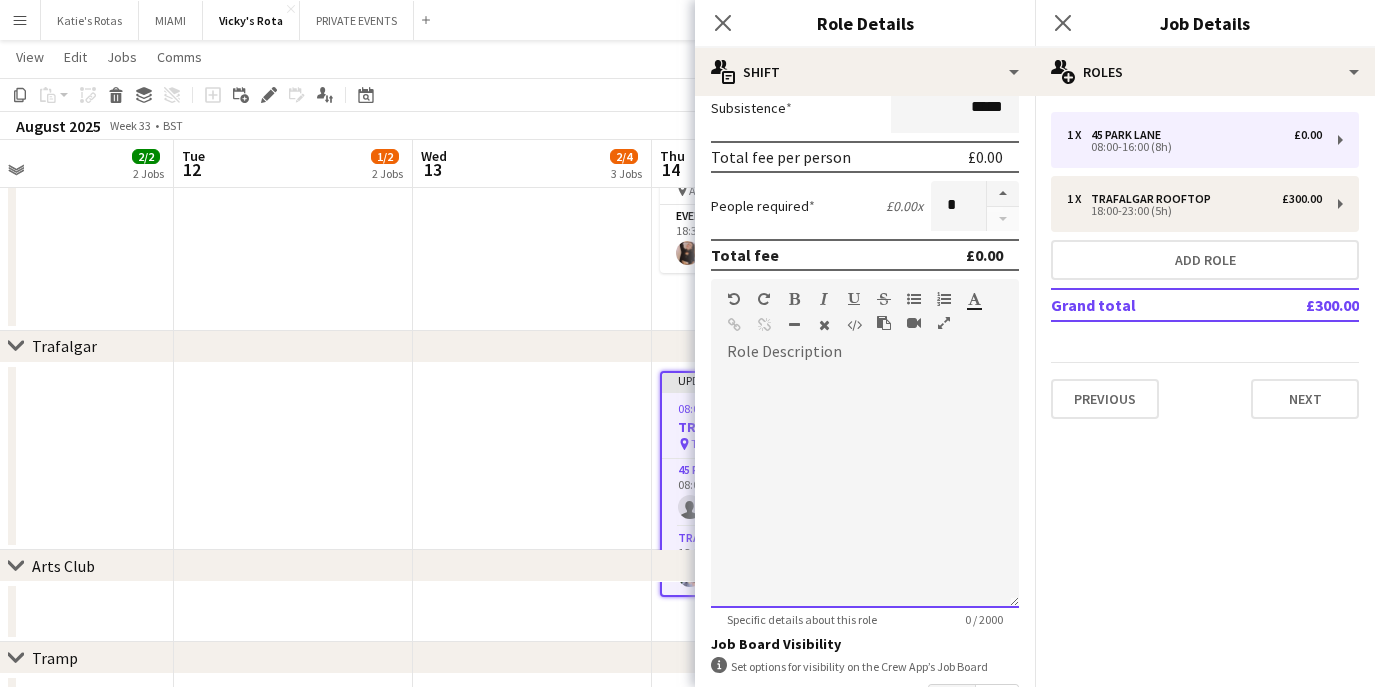 click at bounding box center [865, 488] 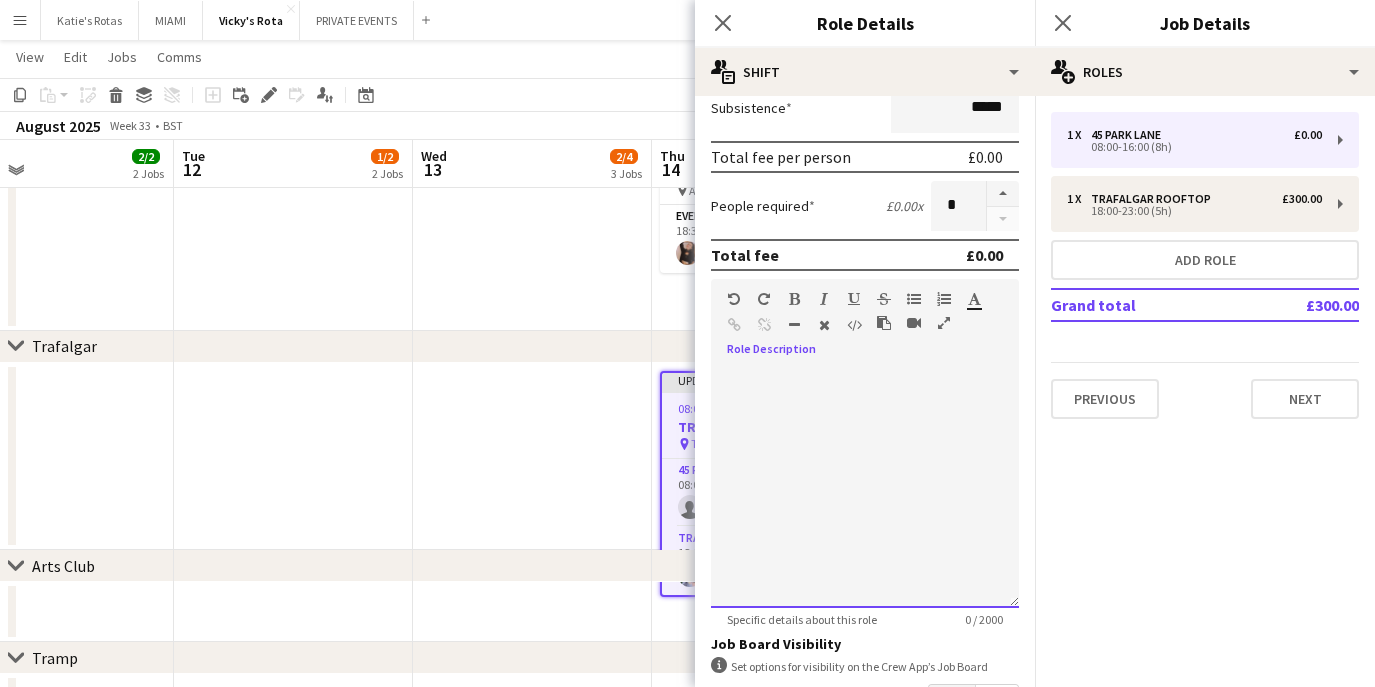 type 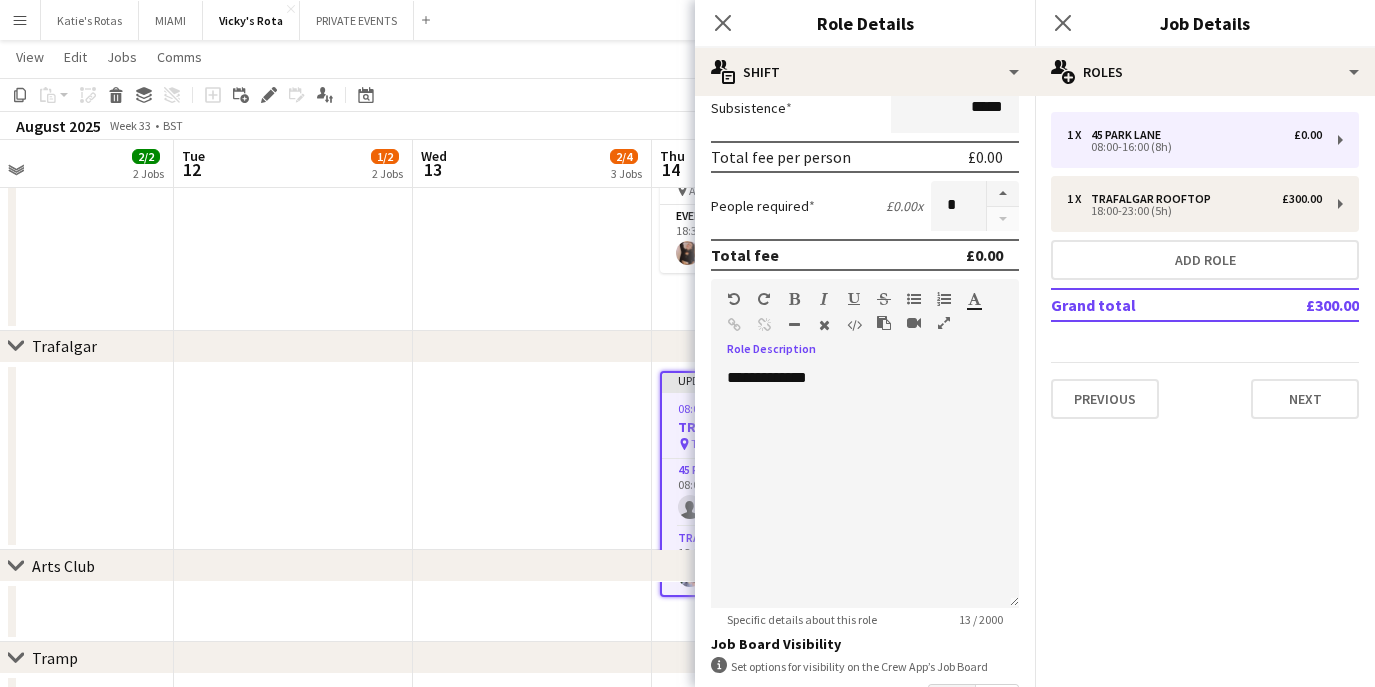 click at bounding box center (293, 457) 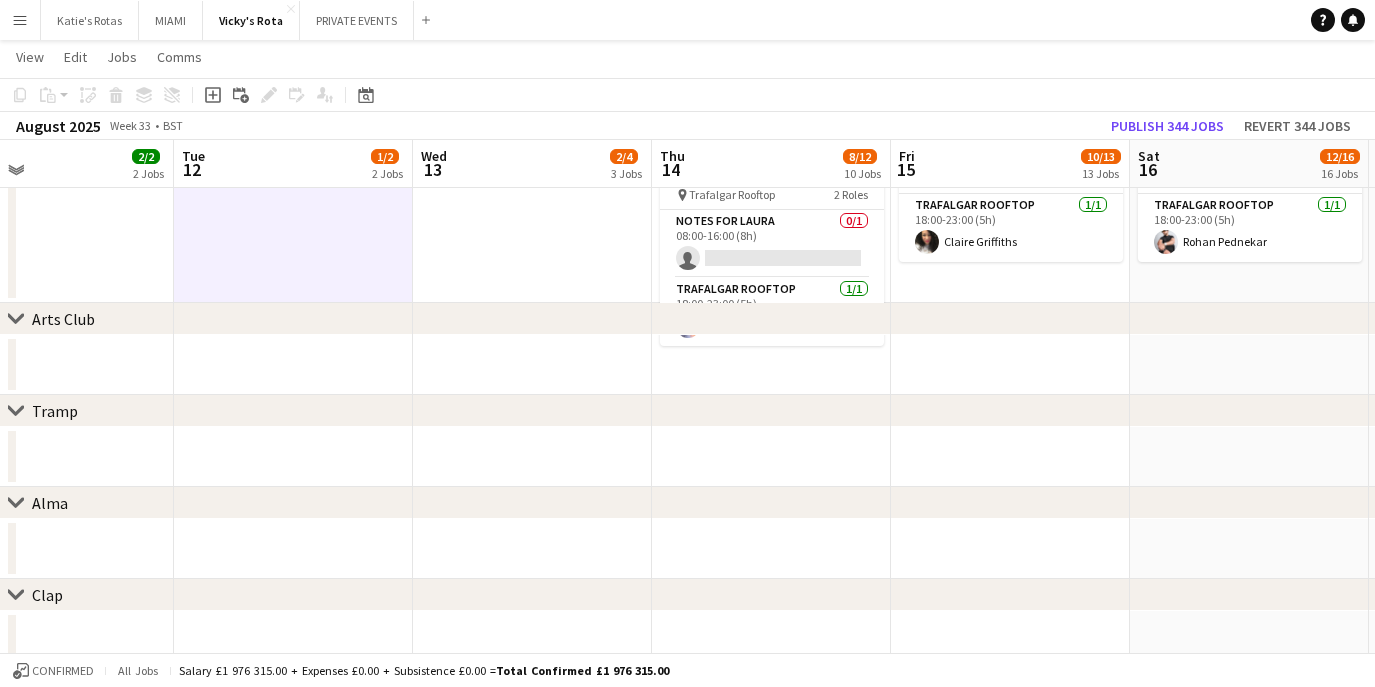 scroll, scrollTop: 3542, scrollLeft: 0, axis: vertical 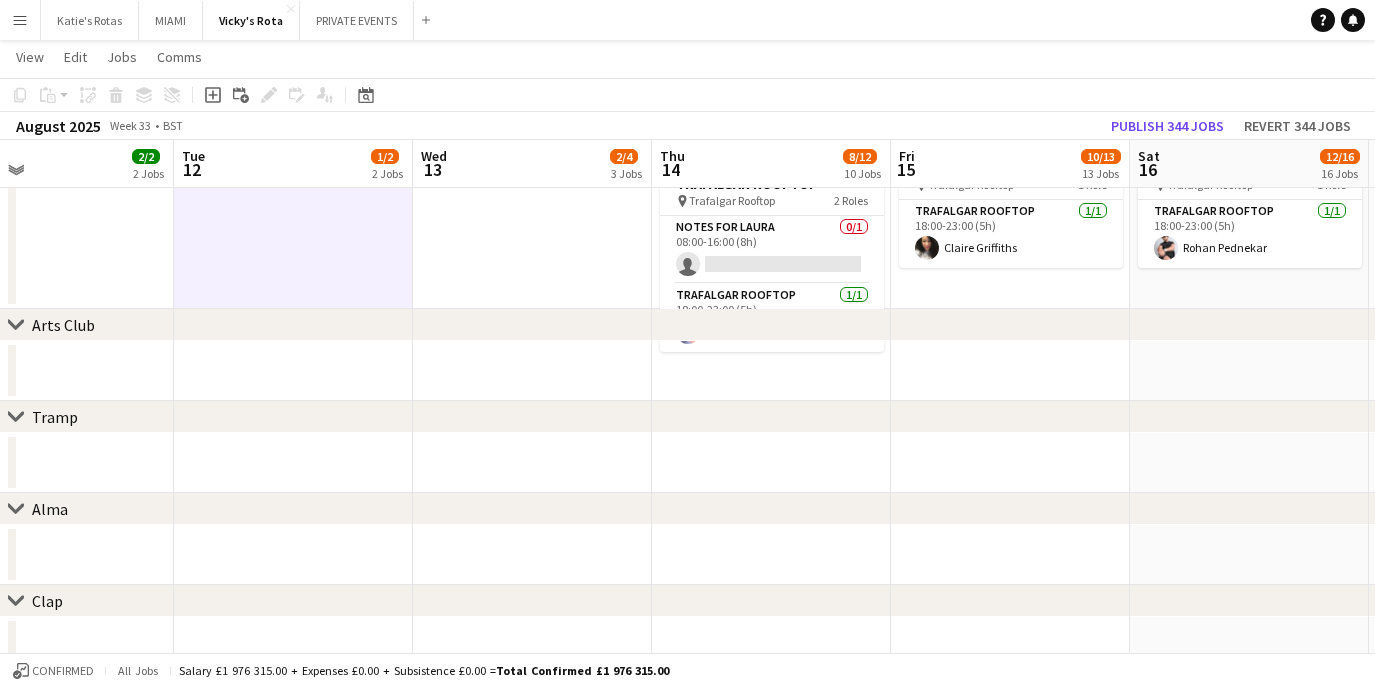 click at bounding box center (771, 463) 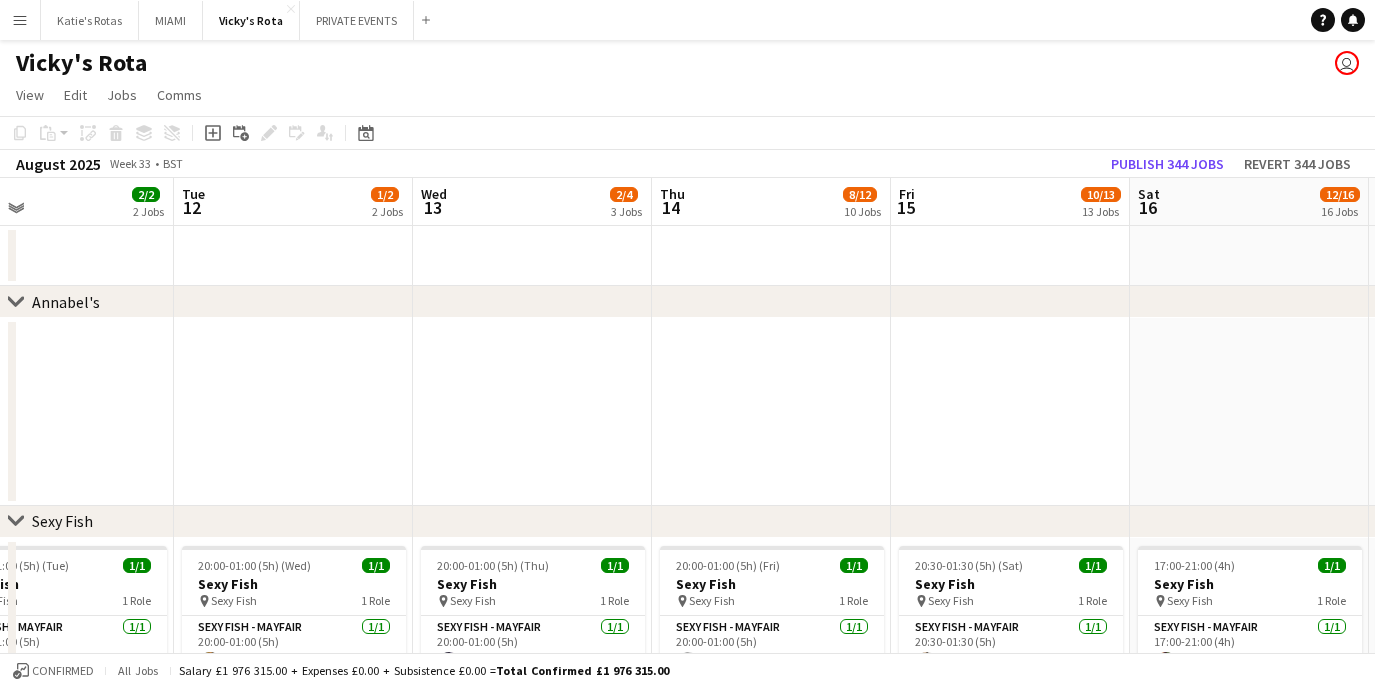 scroll, scrollTop: 0, scrollLeft: 0, axis: both 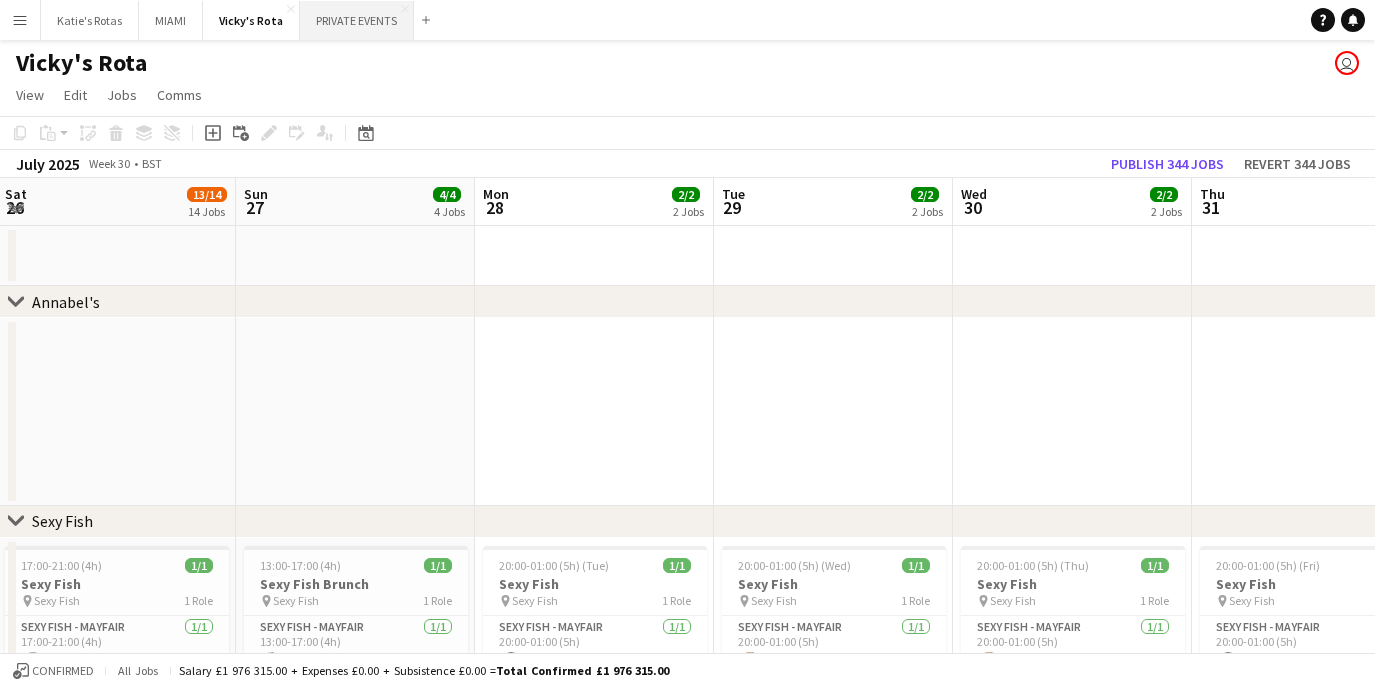 click on "PRIVATE EVENTS
Close" at bounding box center [357, 20] 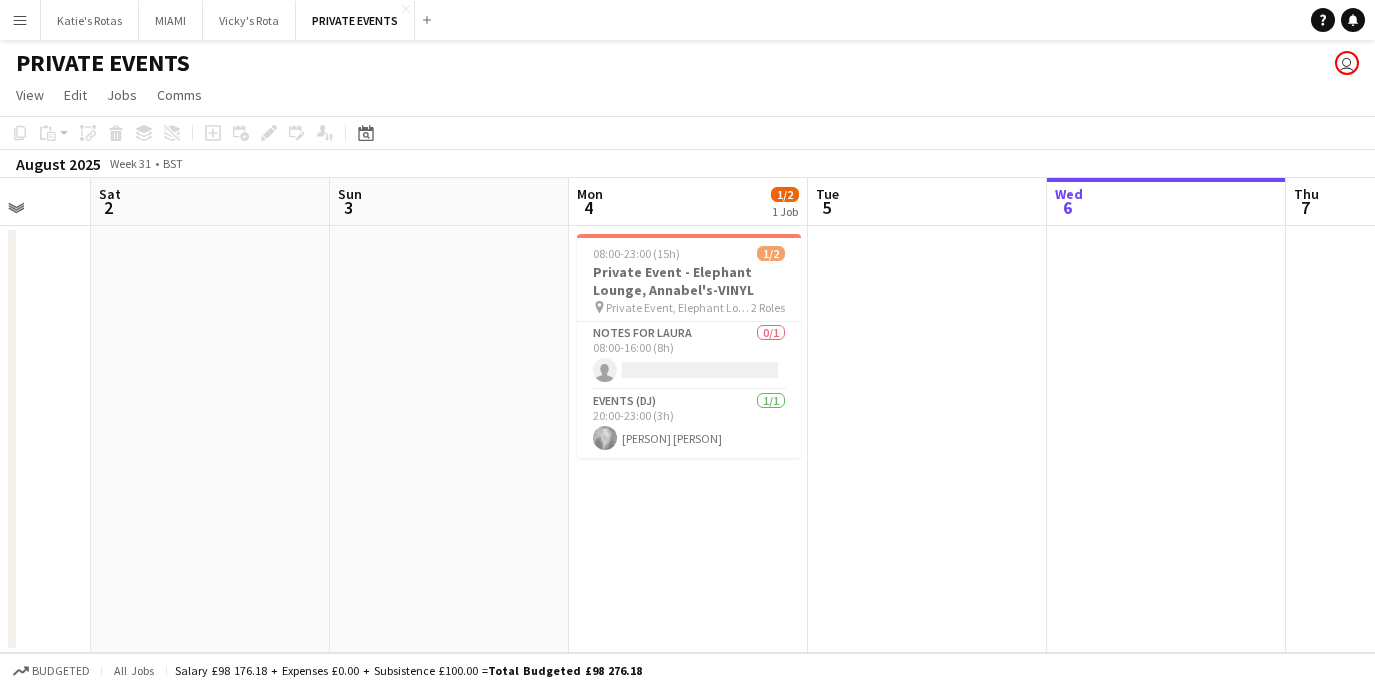 scroll, scrollTop: 0, scrollLeft: 622, axis: horizontal 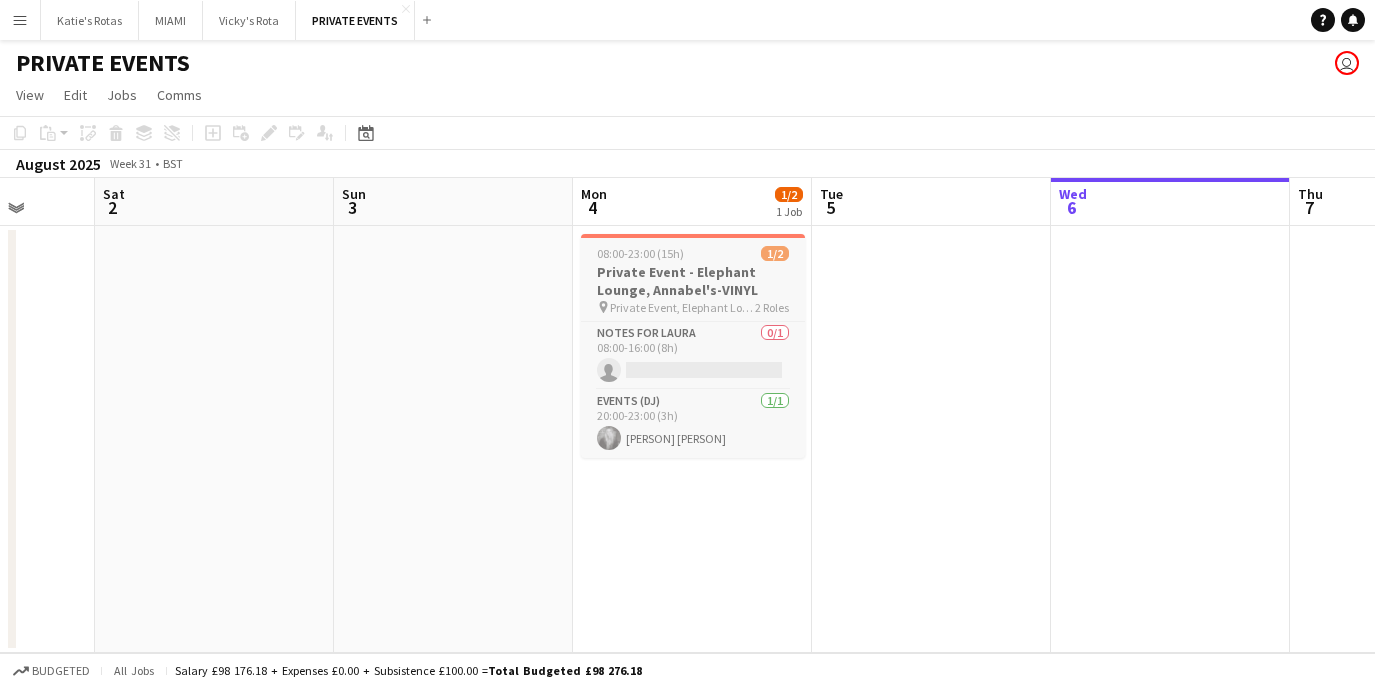 click on "Private Event - Elephant Lounge, Annabel's-VINYL" at bounding box center (693, 281) 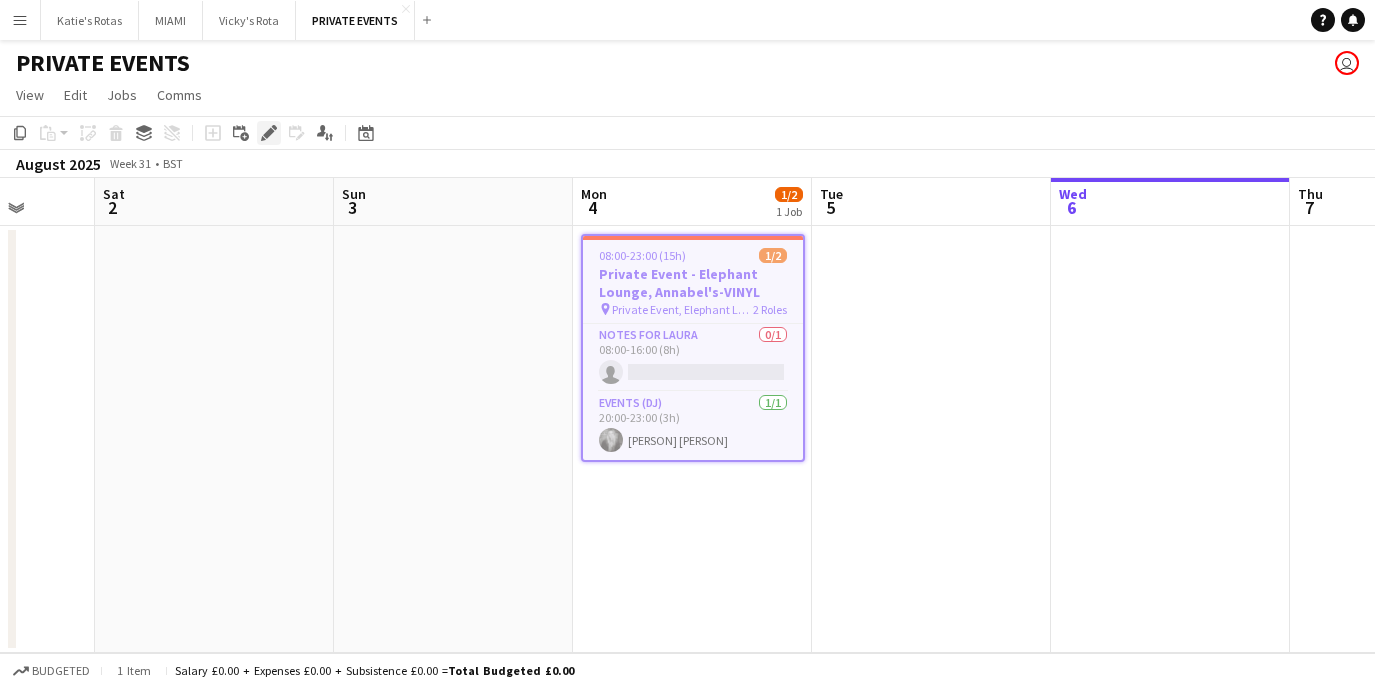 click 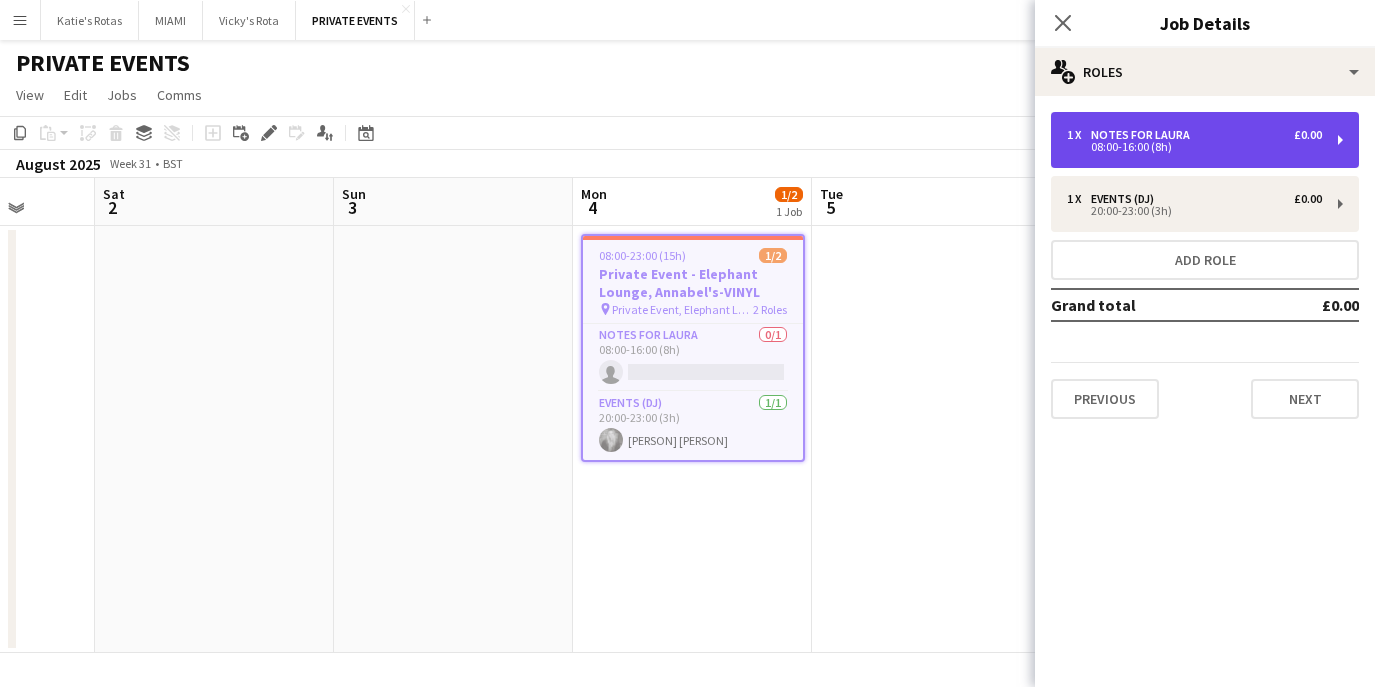 click on "Notes for Laura" at bounding box center [1144, 135] 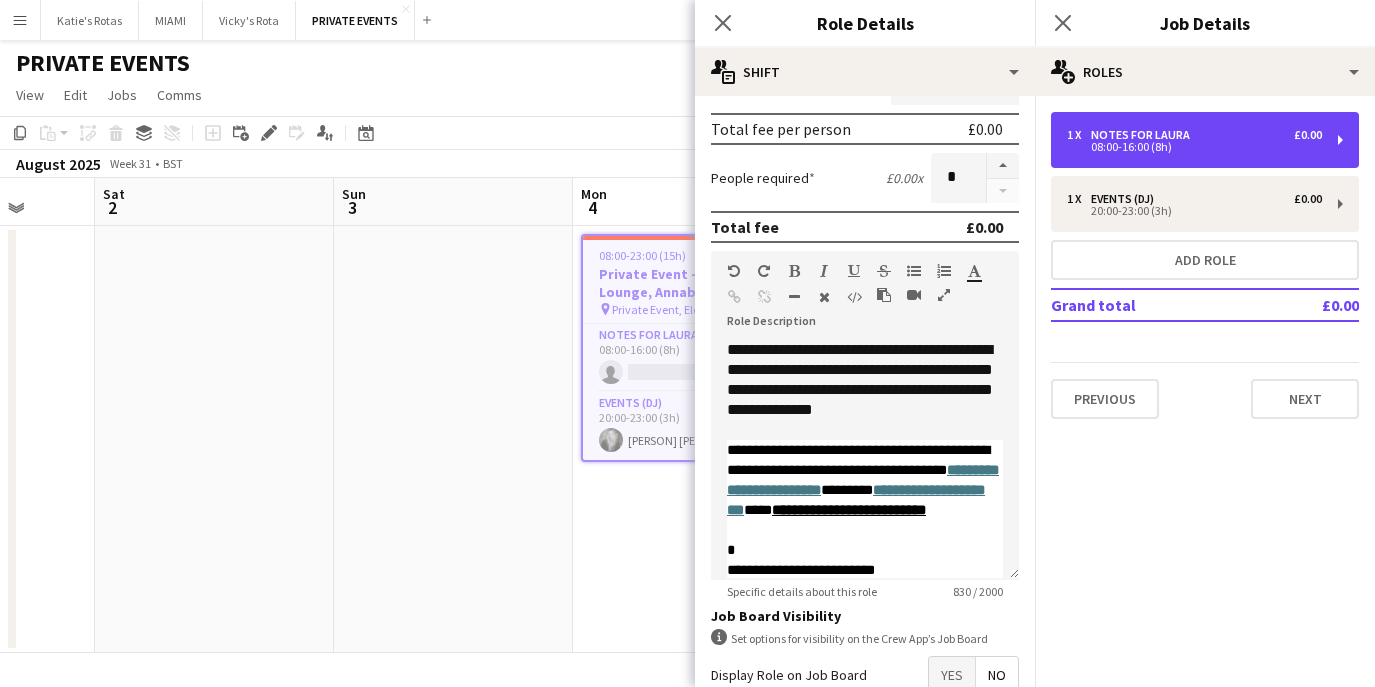 scroll, scrollTop: 408, scrollLeft: 0, axis: vertical 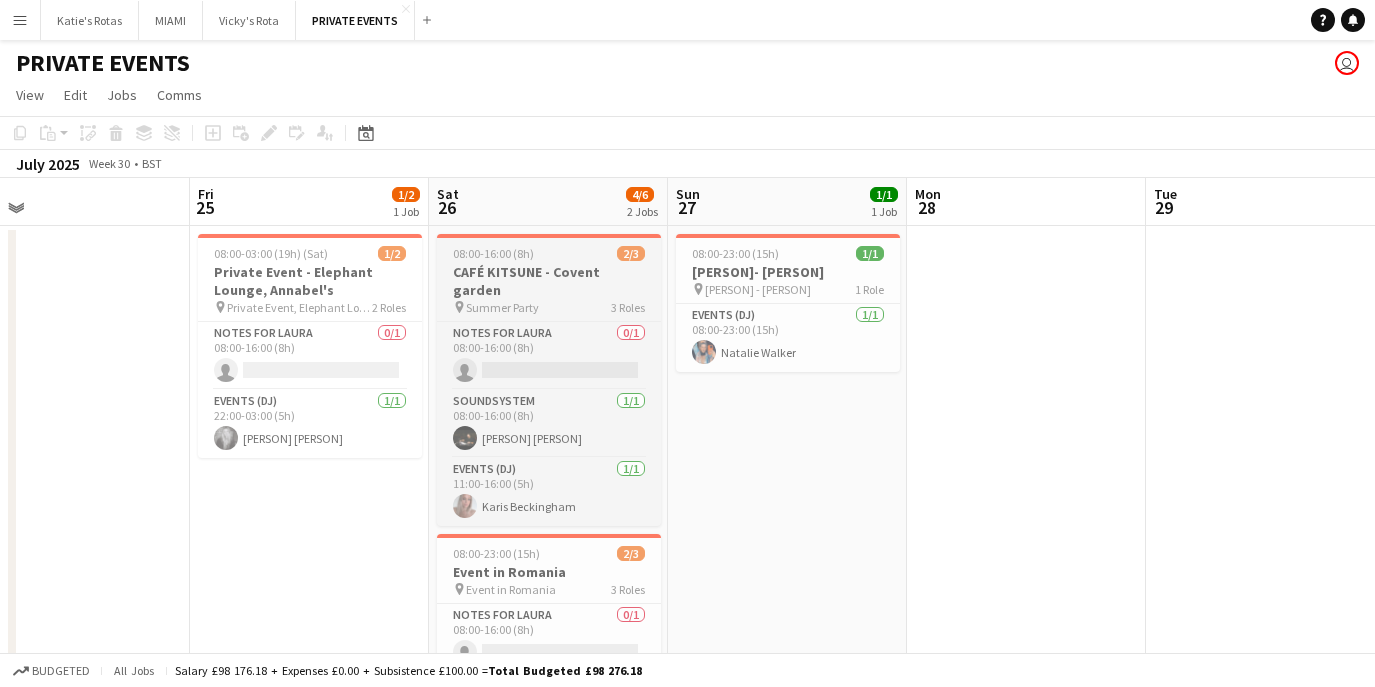 click on "Summer Party" at bounding box center (502, 307) 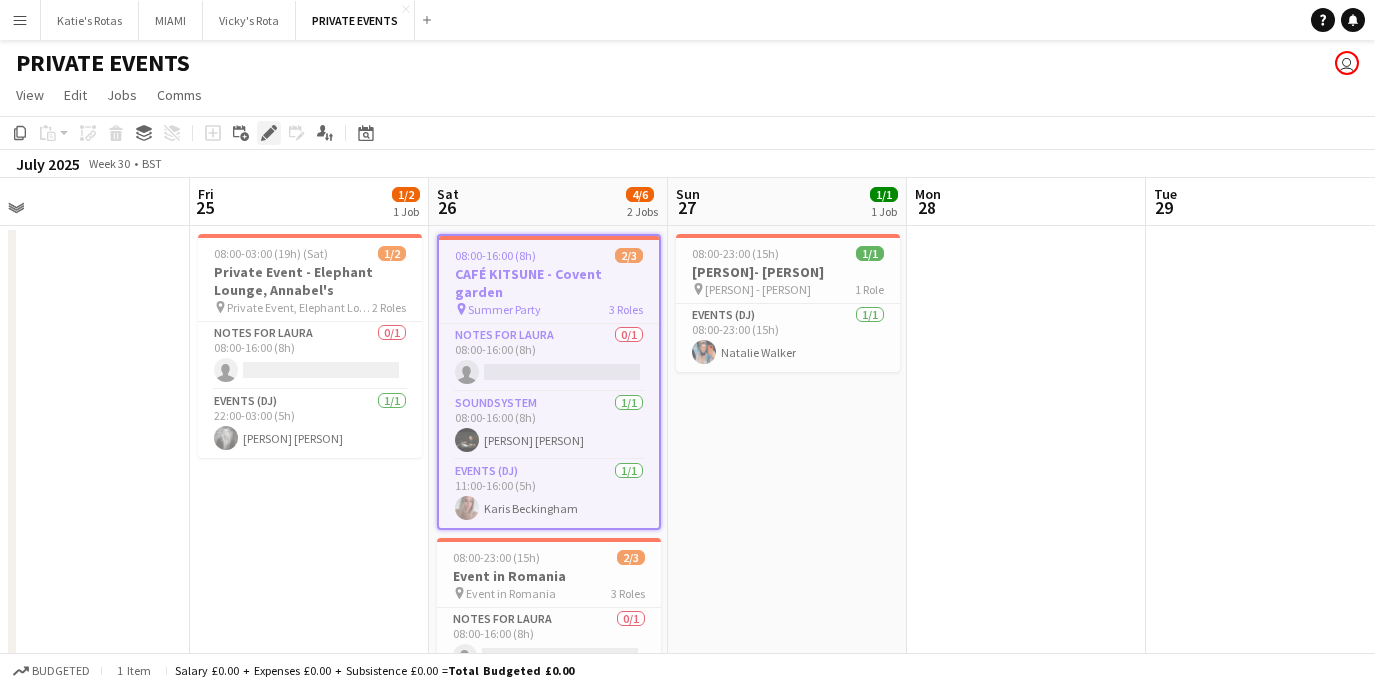 click on "Edit" at bounding box center [269, 133] 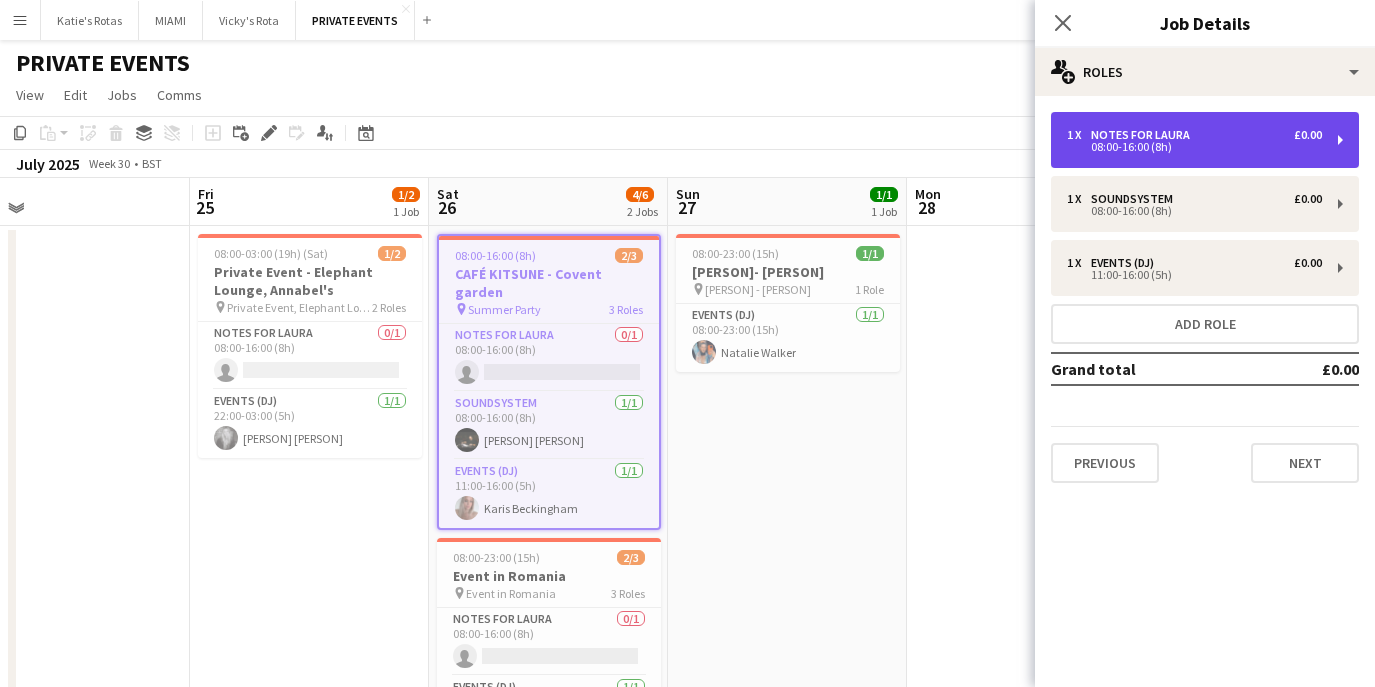 click on "1 x   Notes for [PERSON]    £0.00" at bounding box center [1194, 135] 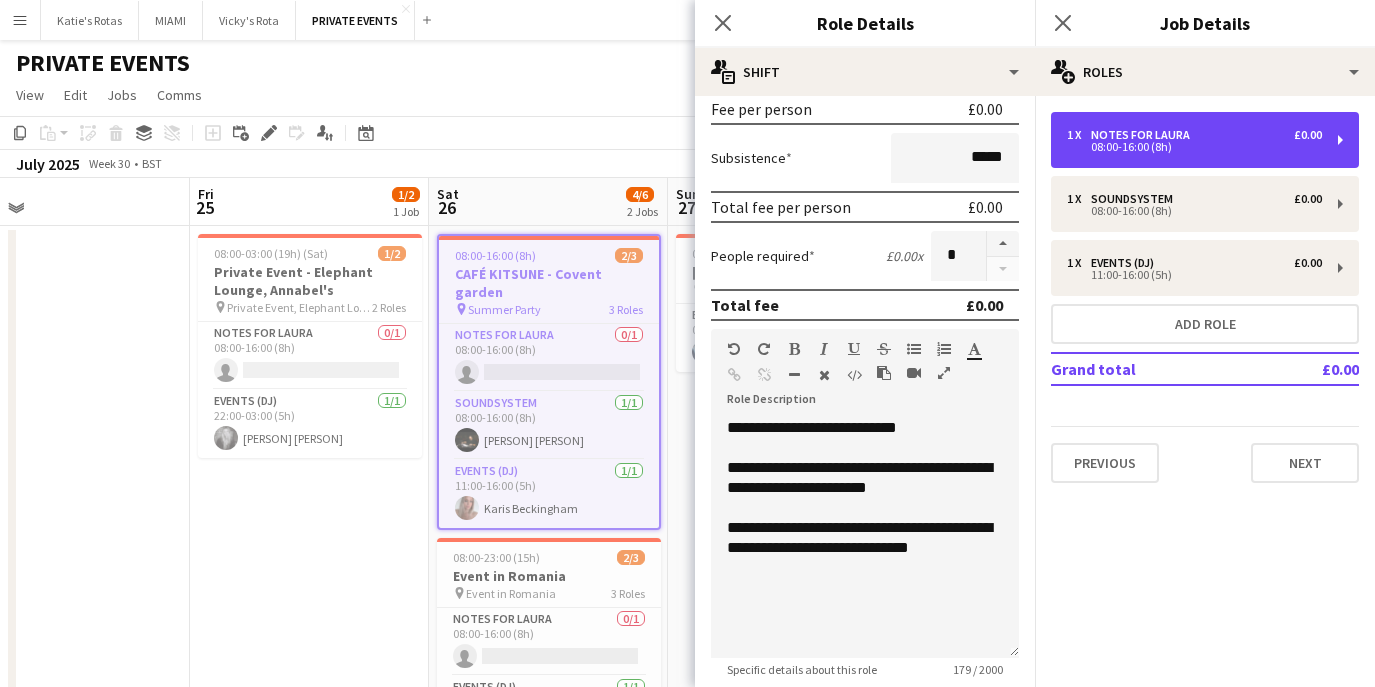 scroll, scrollTop: 316, scrollLeft: 0, axis: vertical 